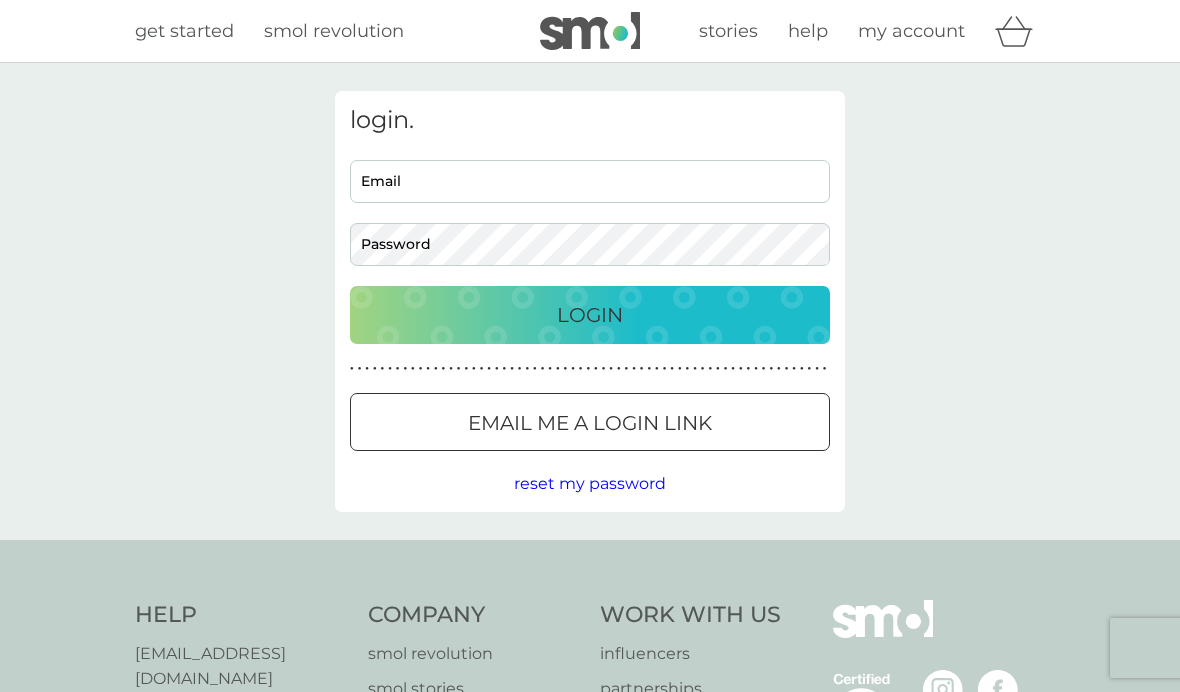 scroll, scrollTop: 0, scrollLeft: 0, axis: both 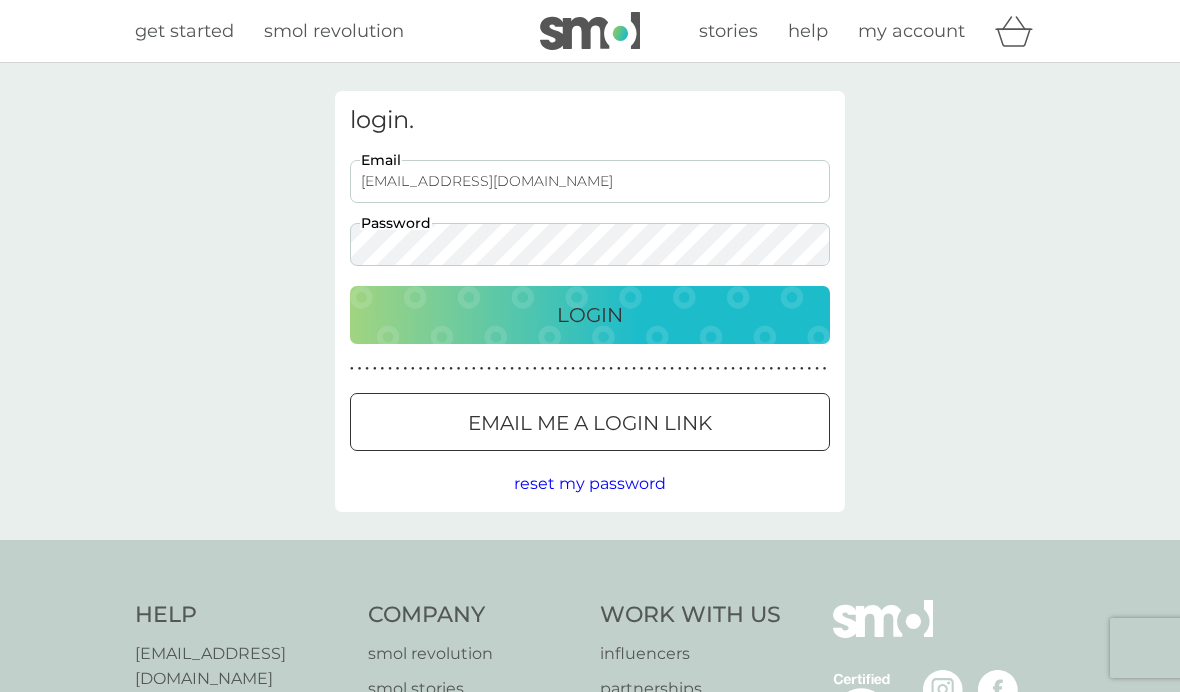click on "Login" at bounding box center [590, 315] 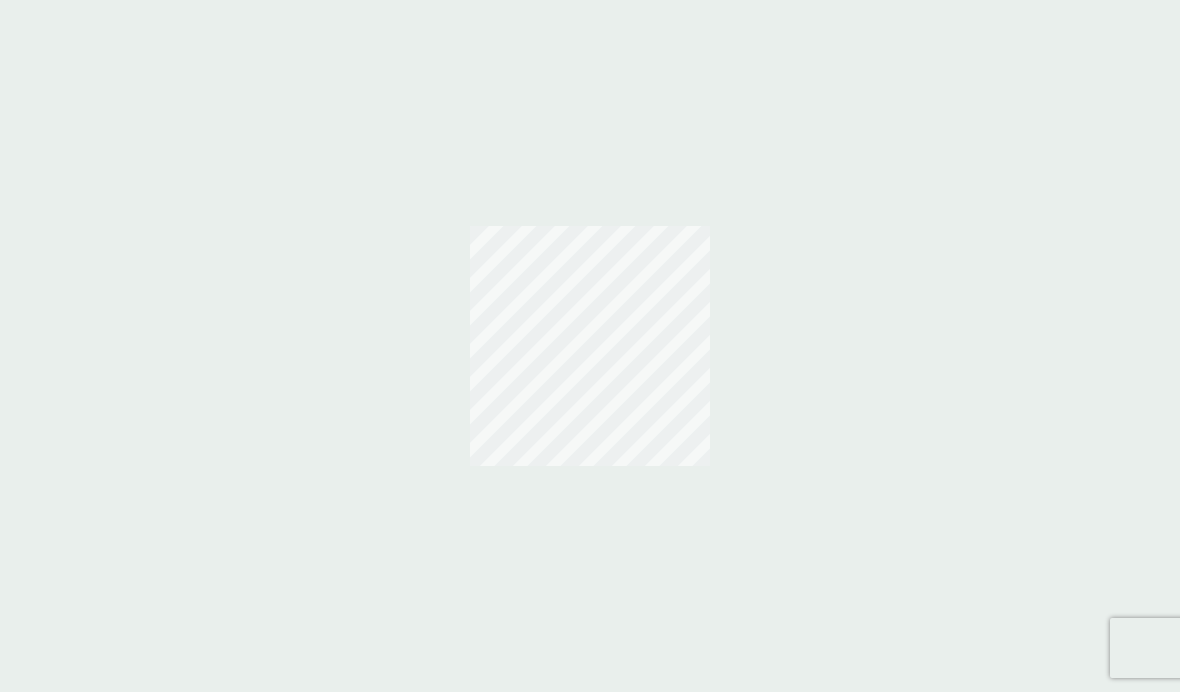 scroll, scrollTop: 0, scrollLeft: 0, axis: both 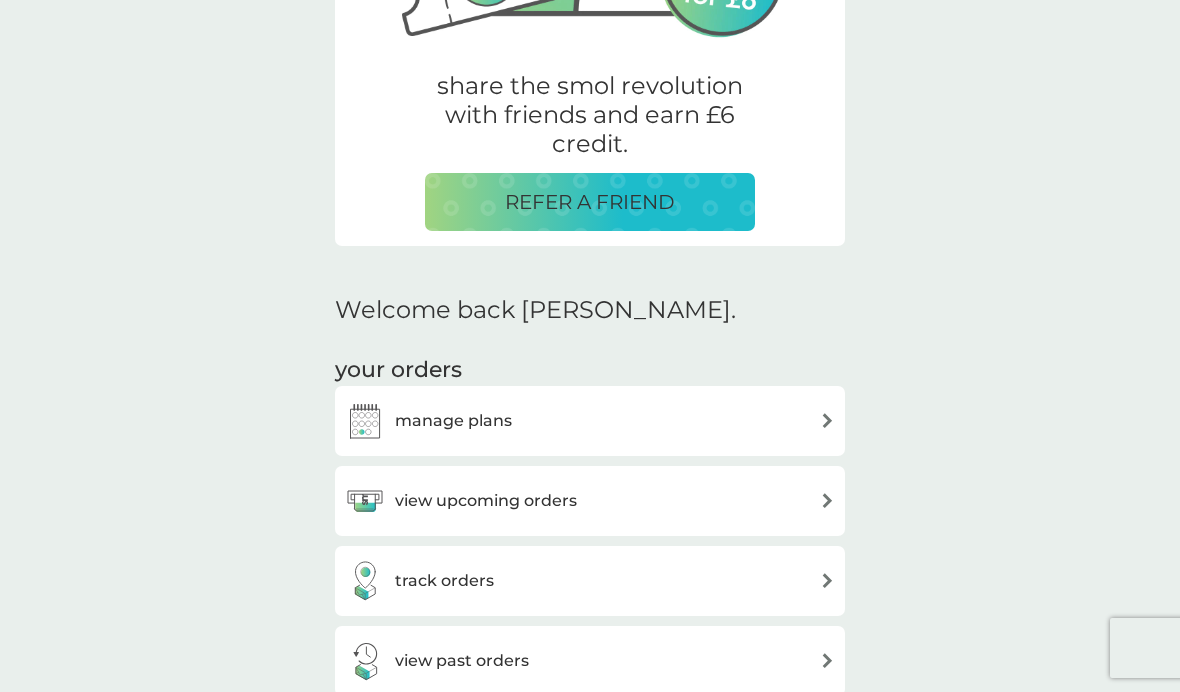 click at bounding box center (827, 420) 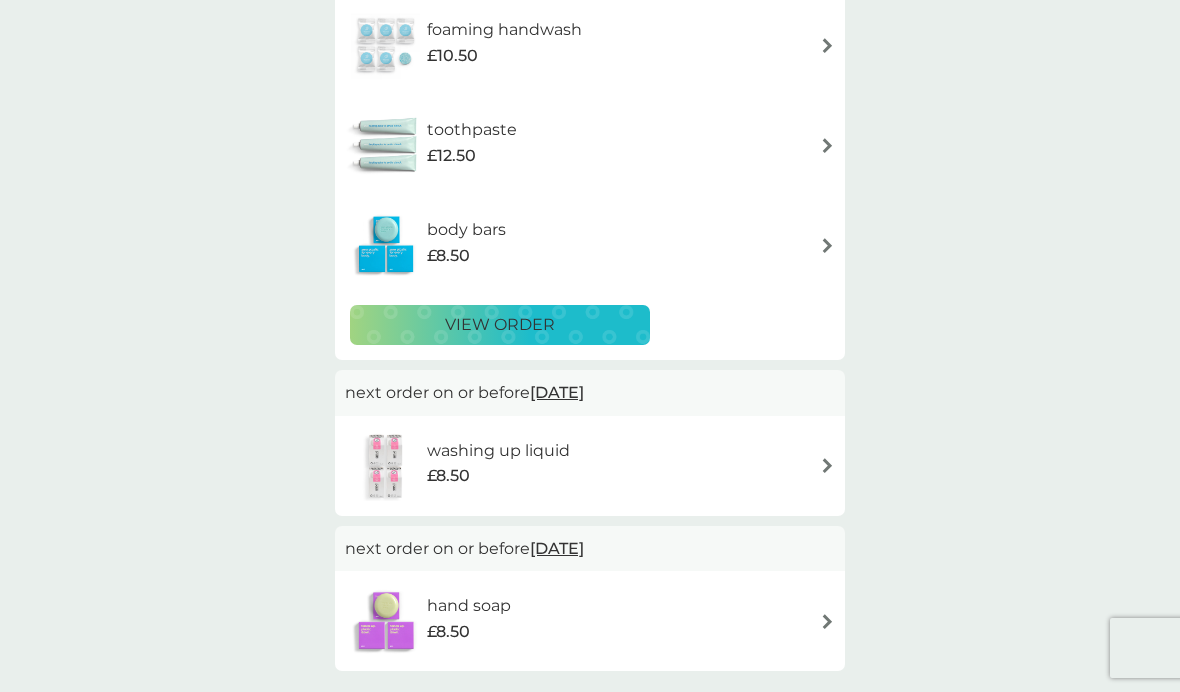 scroll, scrollTop: 0, scrollLeft: 0, axis: both 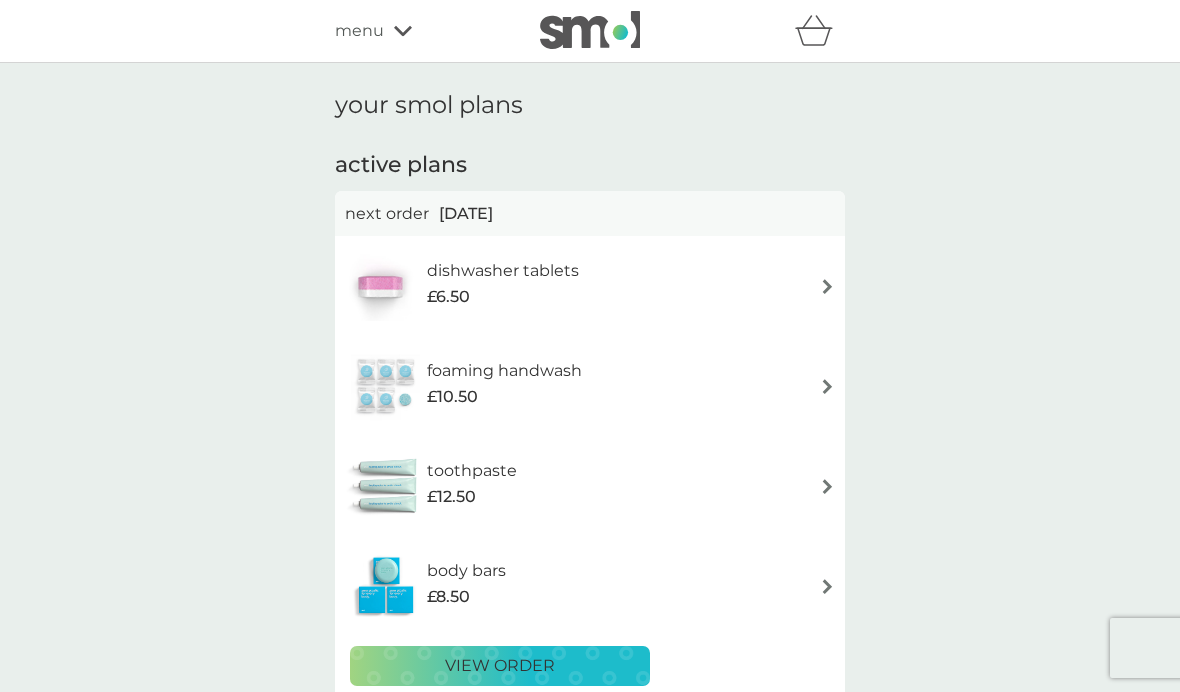 click on "foaming handwash £10.50" at bounding box center [590, 386] 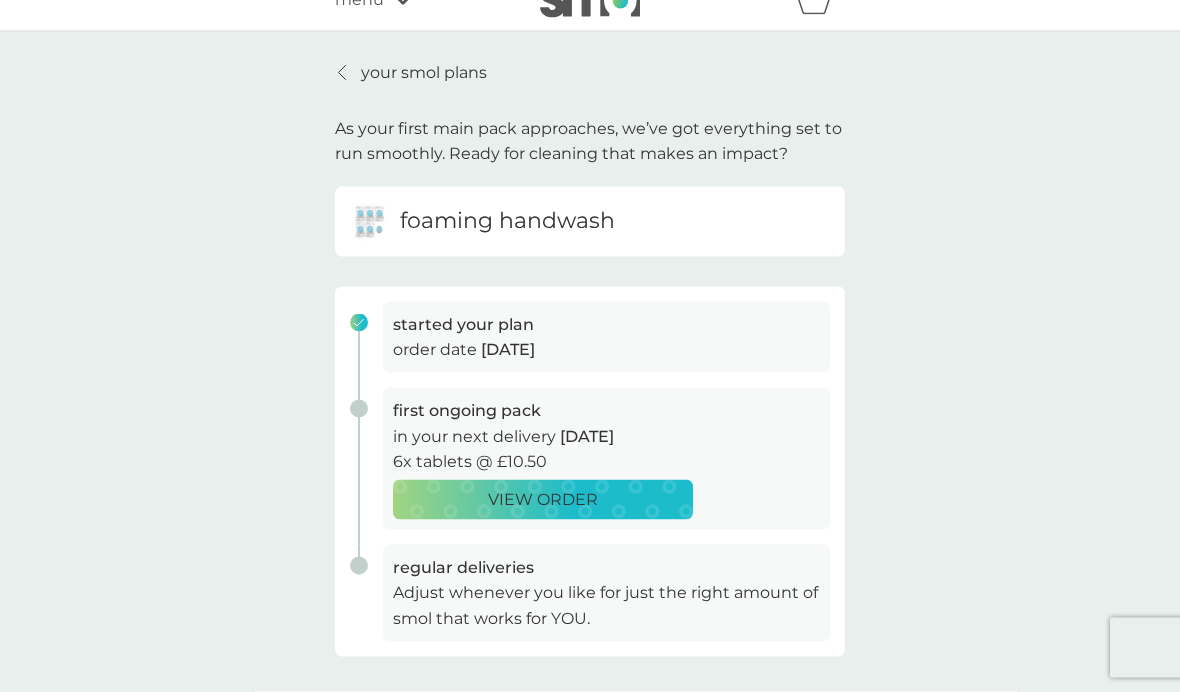 scroll, scrollTop: 33, scrollLeft: 0, axis: vertical 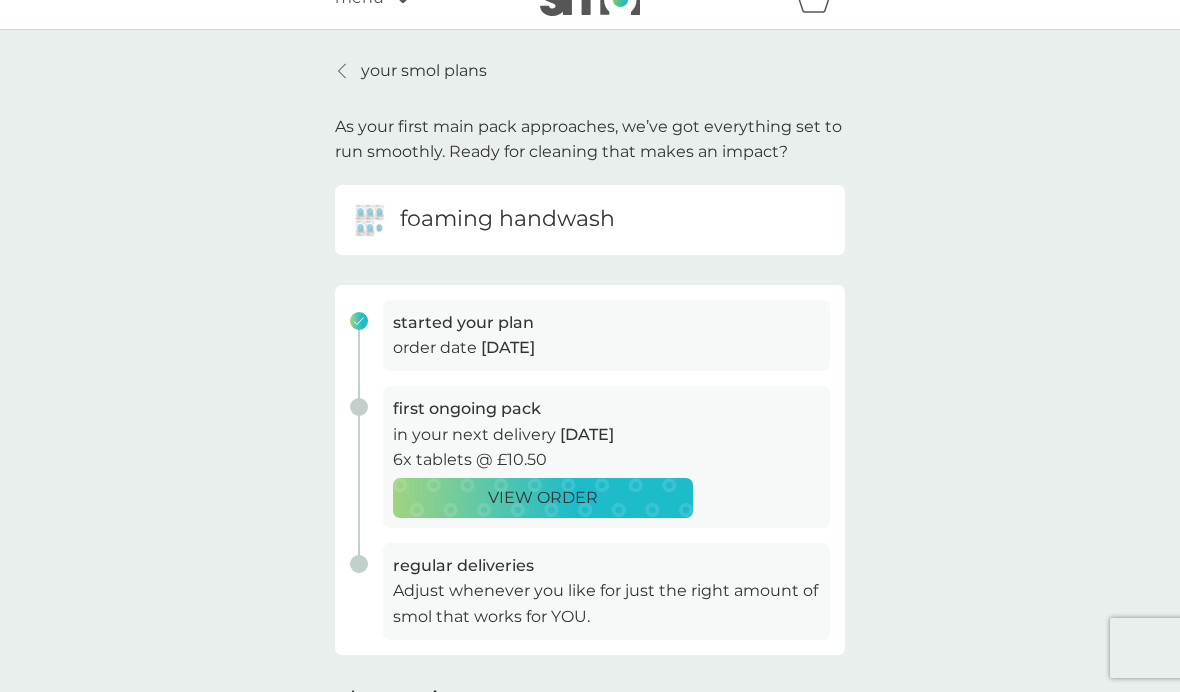 click on "VIEW ORDER" at bounding box center [543, 498] 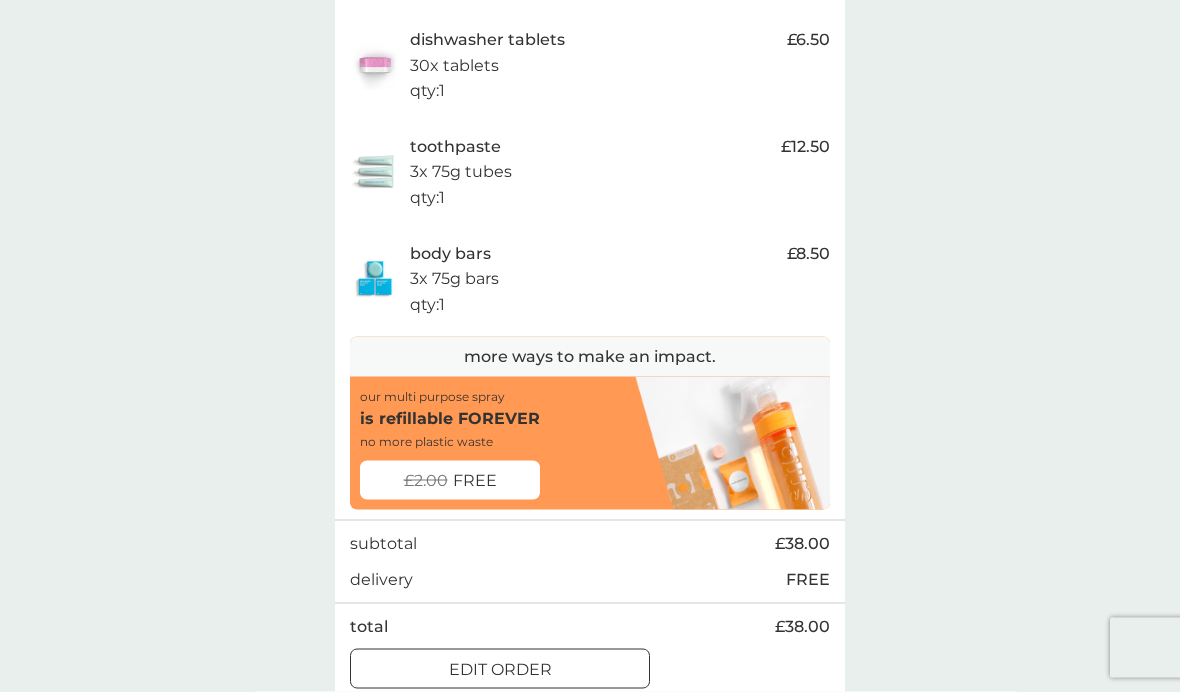 scroll, scrollTop: 552, scrollLeft: 0, axis: vertical 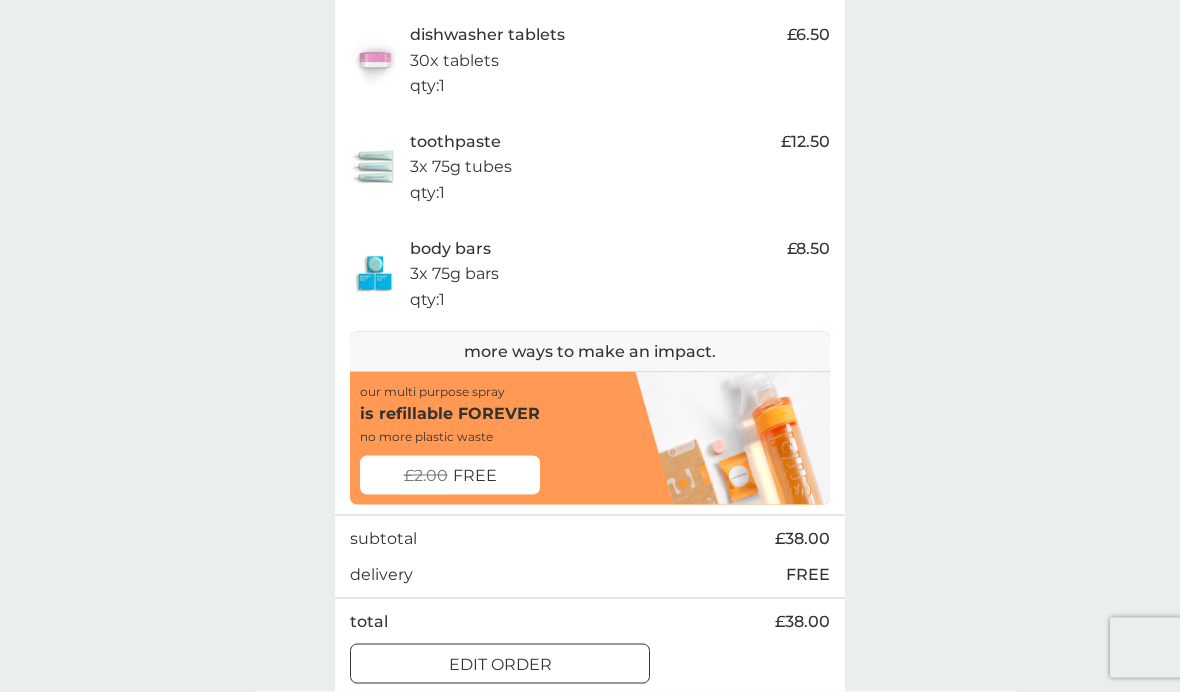 click on "edit order" at bounding box center [500, 665] 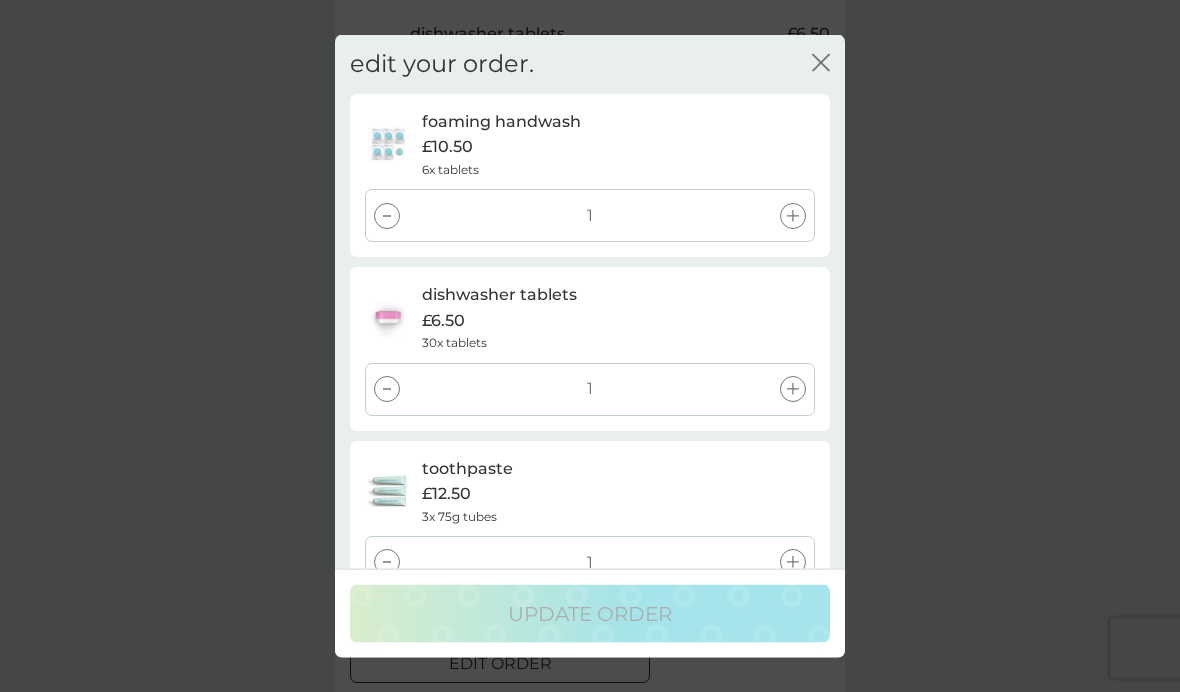 click at bounding box center (387, 389) 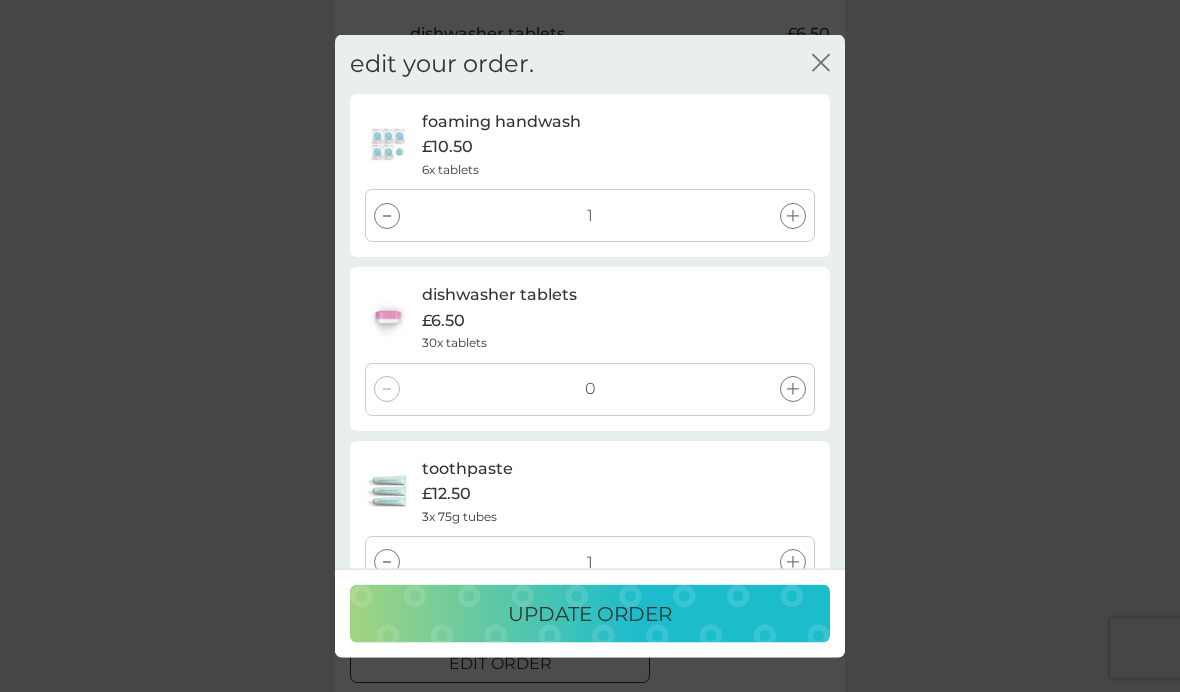click at bounding box center [387, 562] 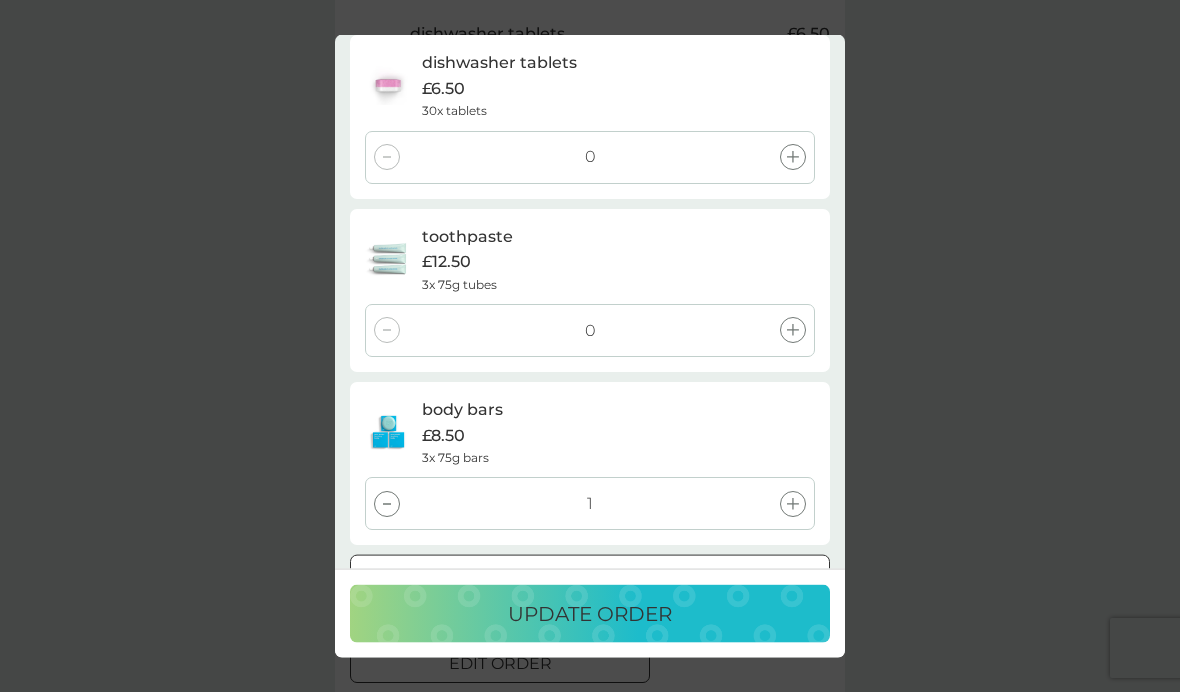 scroll, scrollTop: 228, scrollLeft: 0, axis: vertical 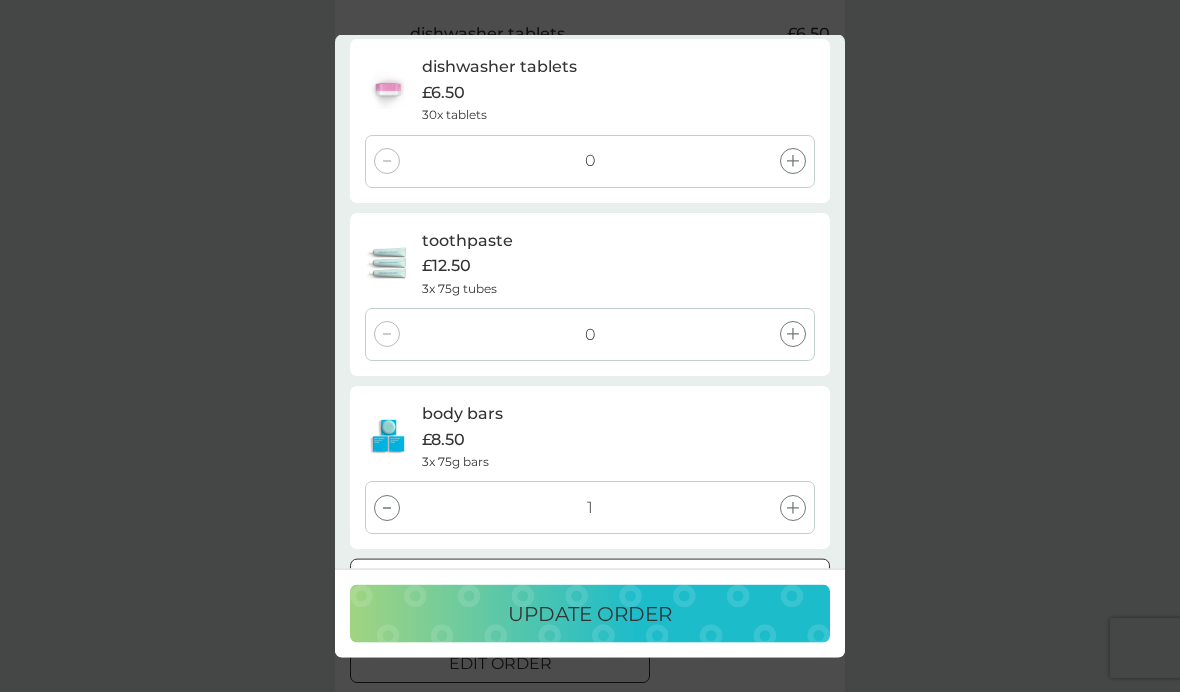 click on "cancel order" at bounding box center [590, 621] 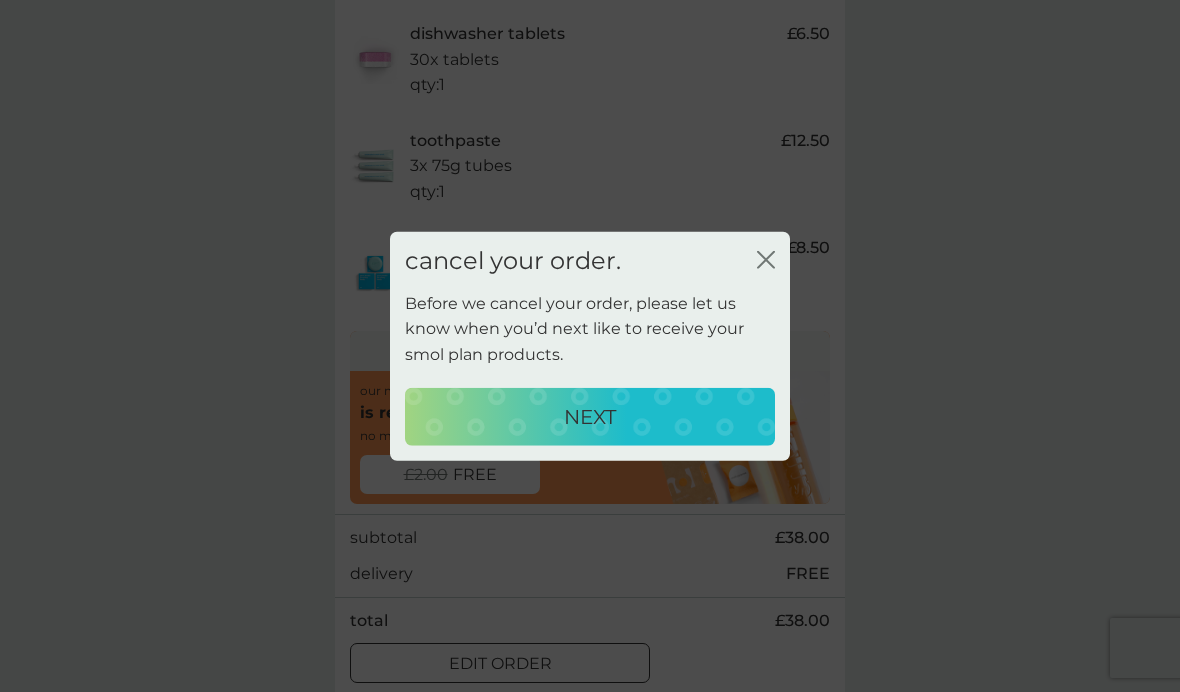 click on "NEXT" at bounding box center (590, 416) 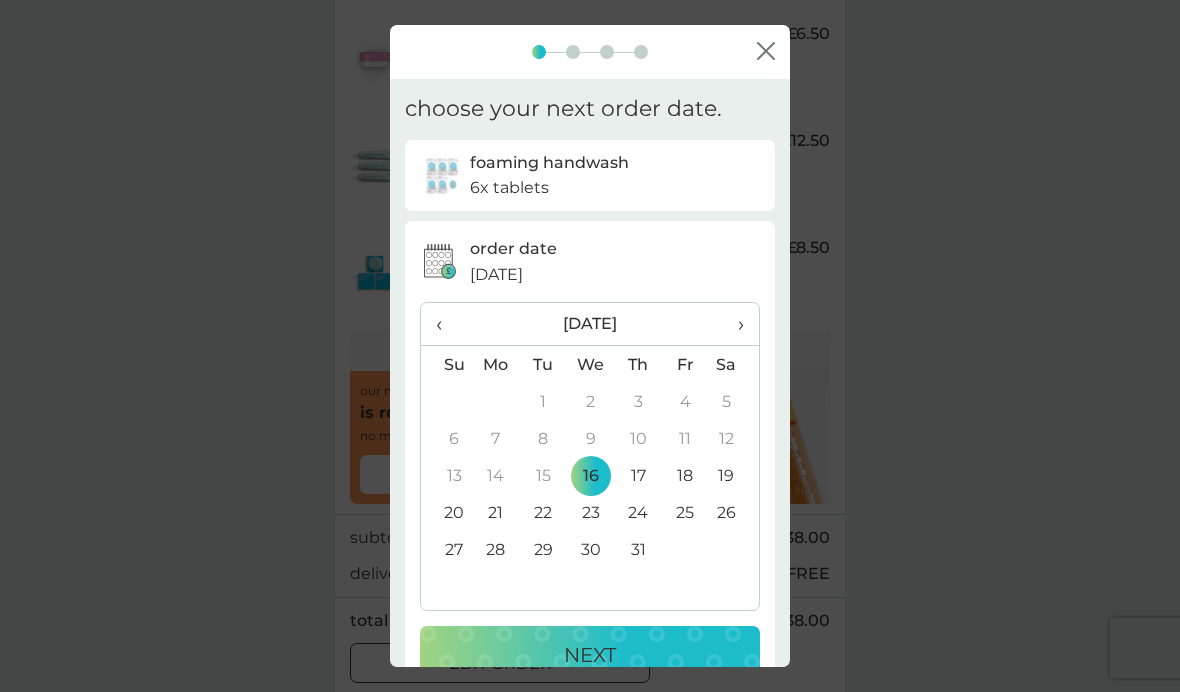 click on "›" at bounding box center (734, 324) 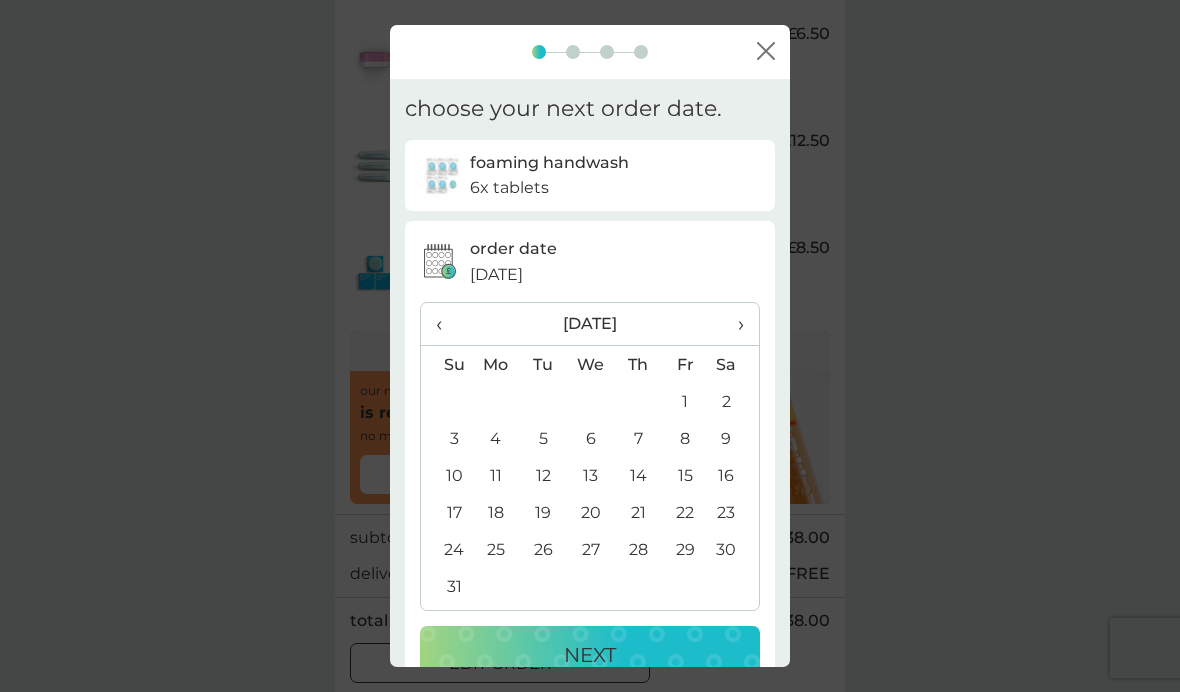 click on "4" at bounding box center (496, 438) 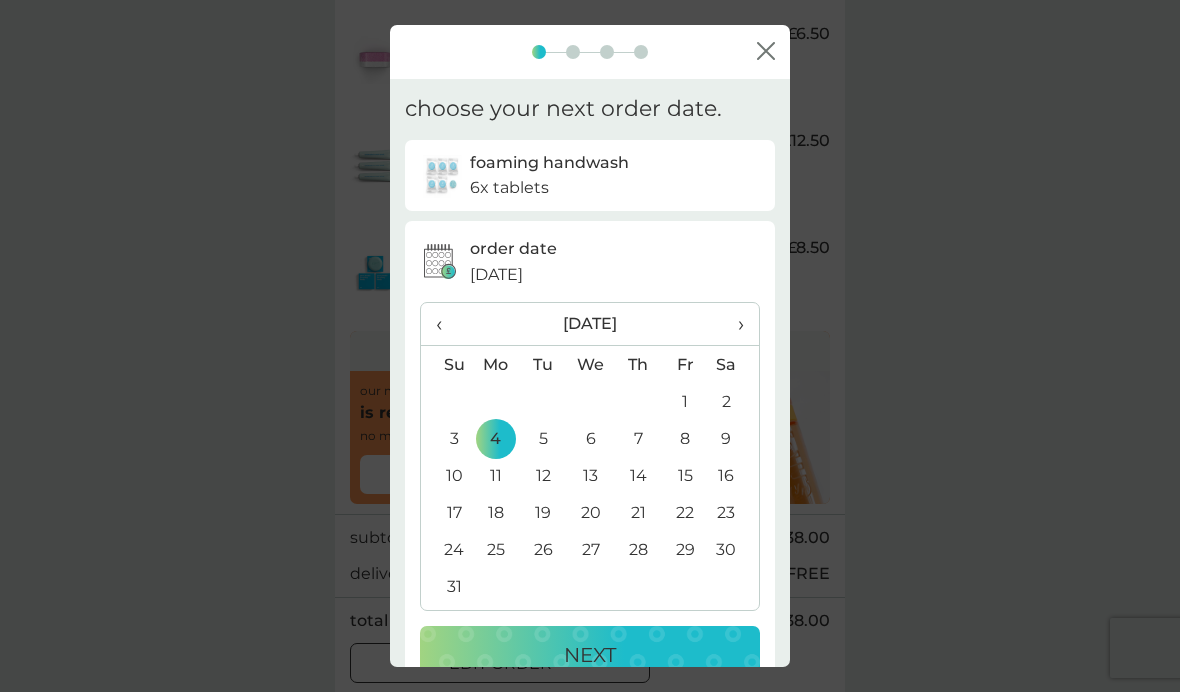 click on "NEXT" at bounding box center [590, 655] 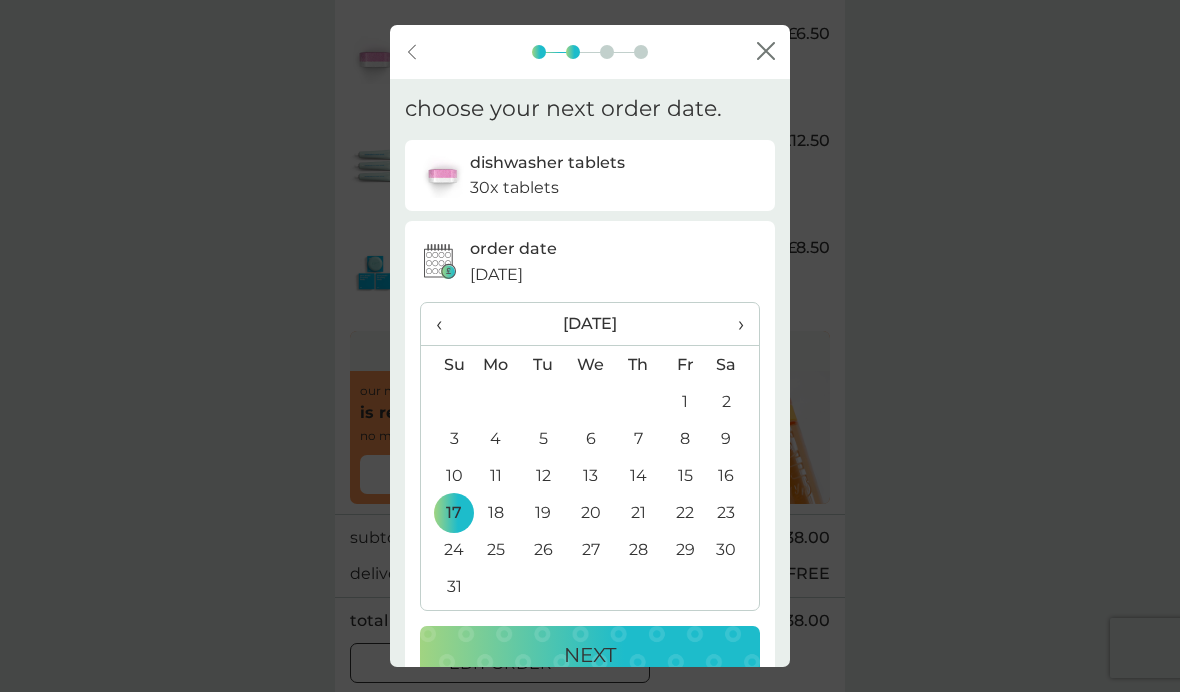 click on "4" at bounding box center (496, 438) 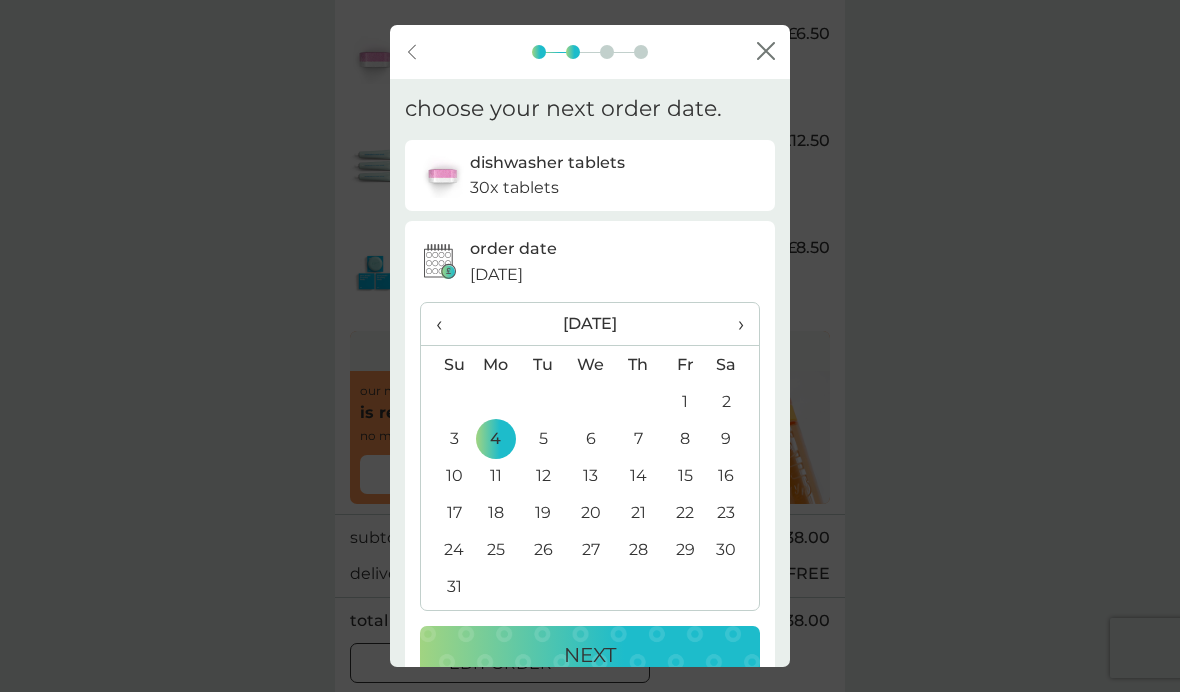 click on "NEXT" at bounding box center [590, 655] 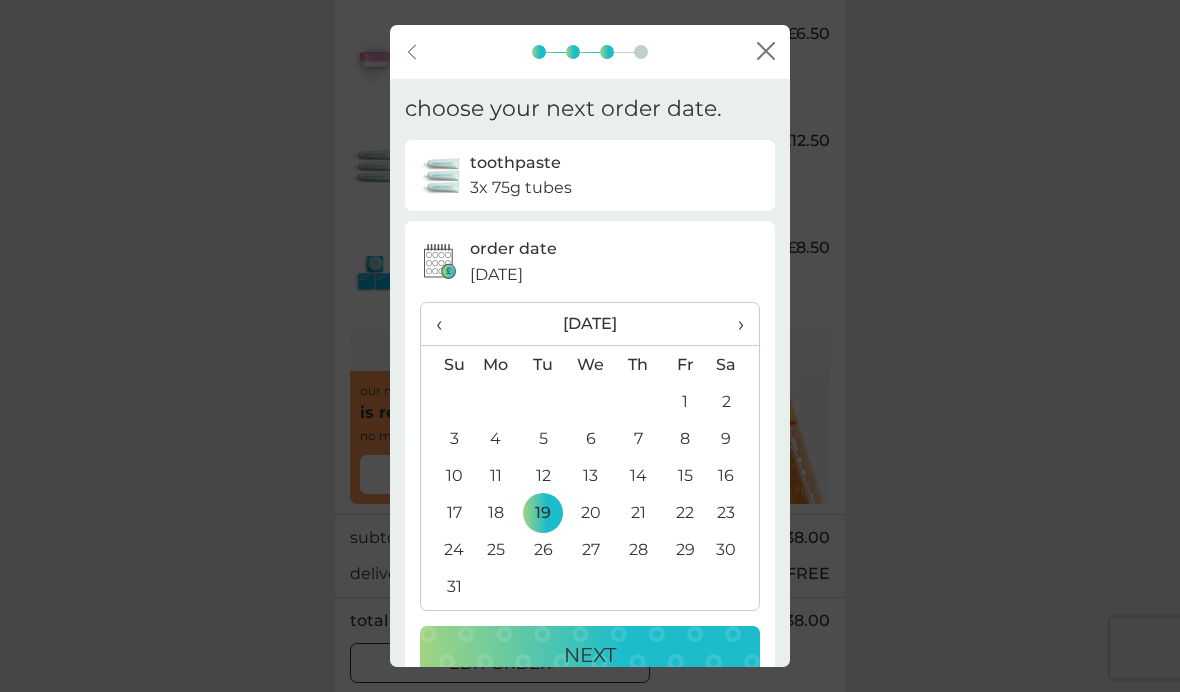 click on "4" at bounding box center [496, 438] 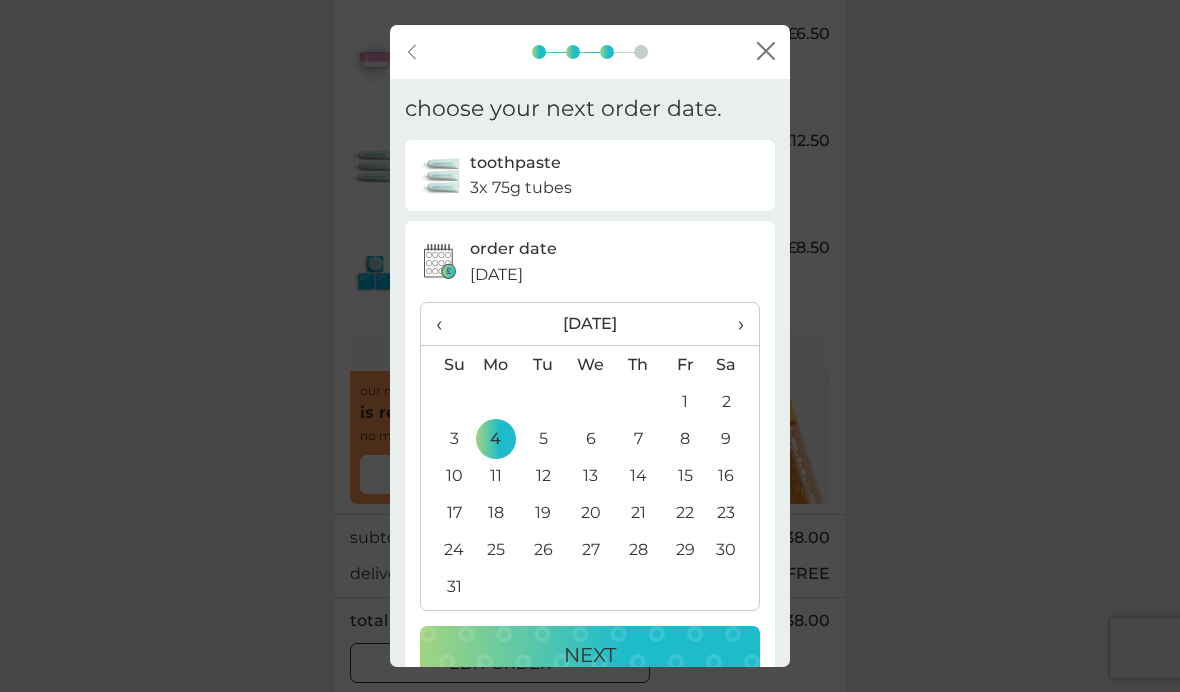 click on "NEXT" at bounding box center [590, 655] 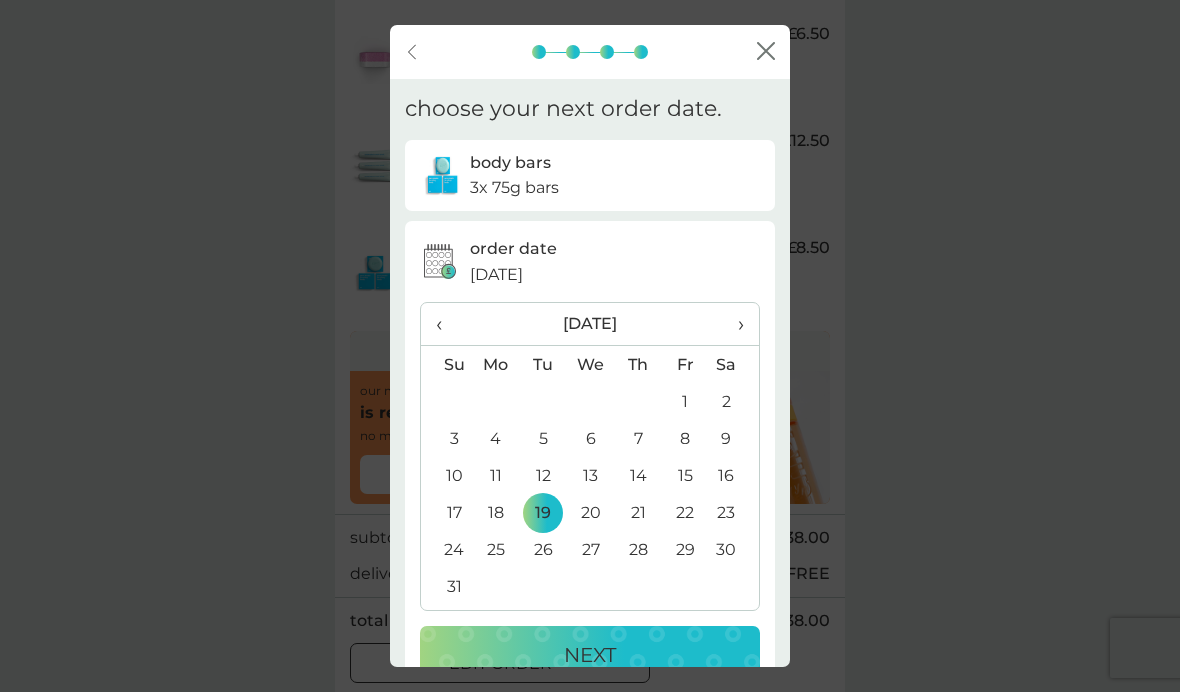 click on "4" at bounding box center (496, 438) 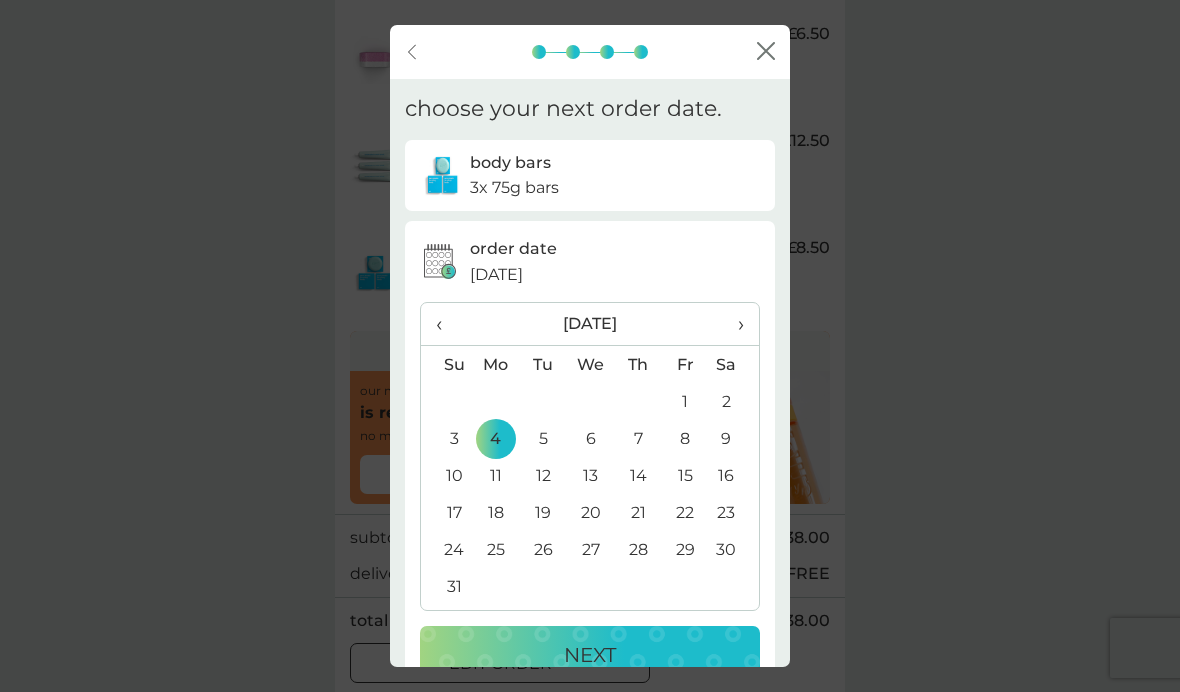 click on "NEXT" at bounding box center (590, 655) 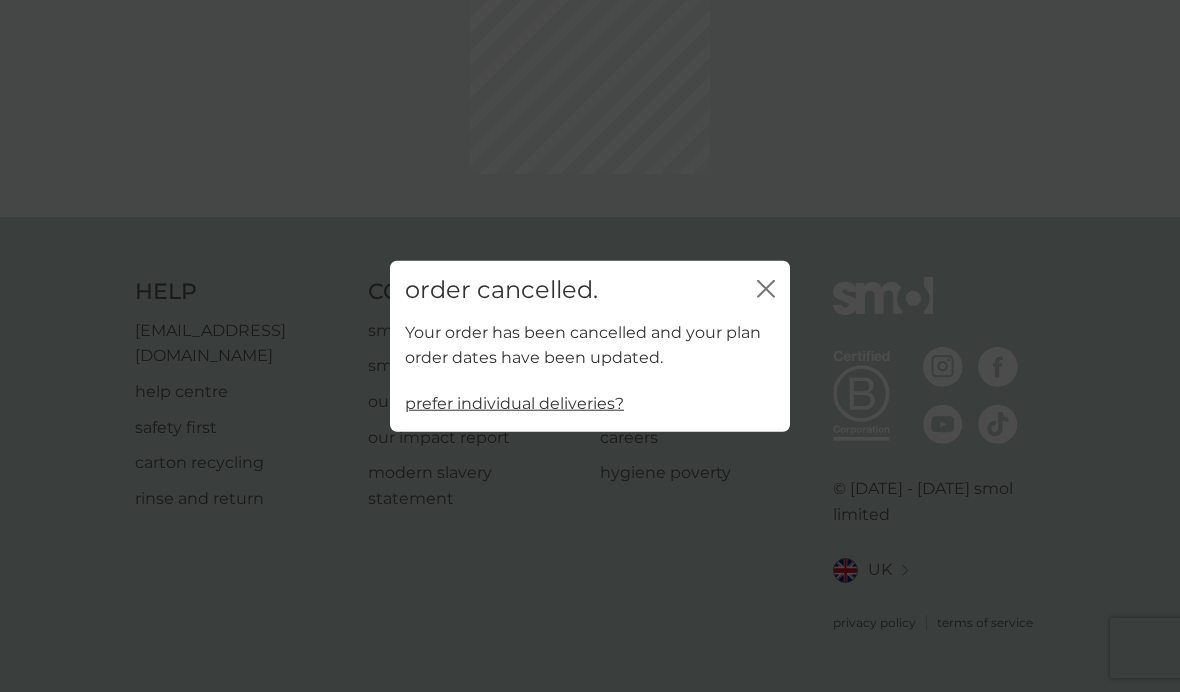 scroll, scrollTop: 82, scrollLeft: 0, axis: vertical 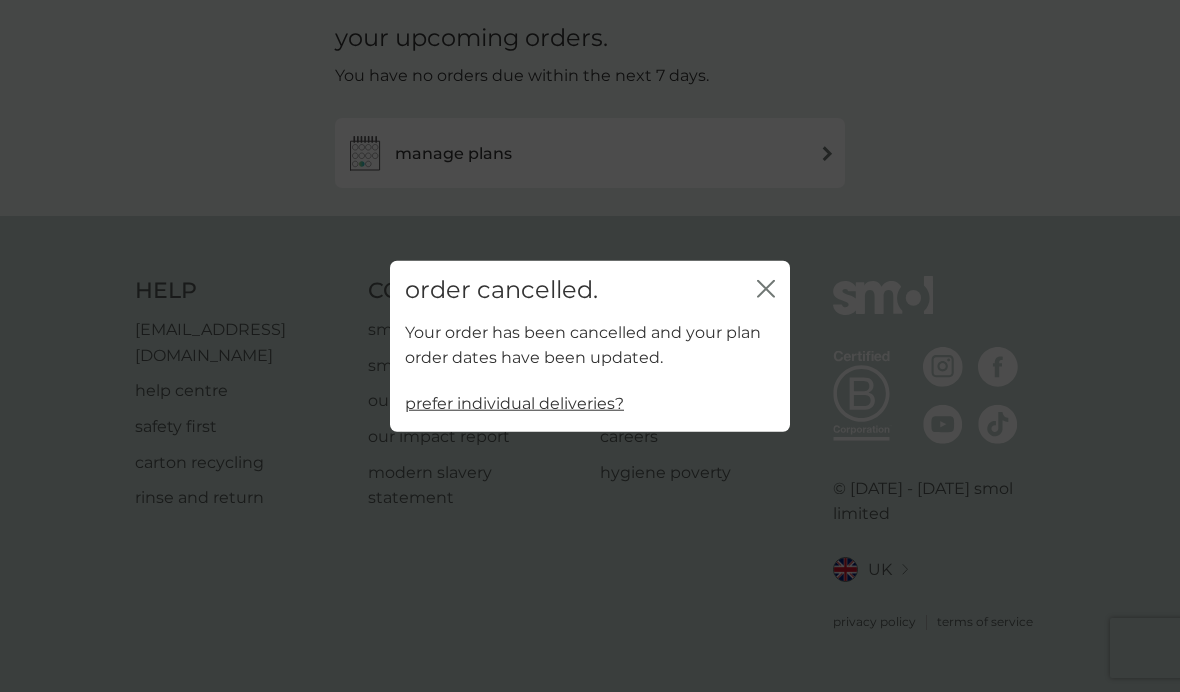 click on "order cancelled. close" at bounding box center [590, 290] 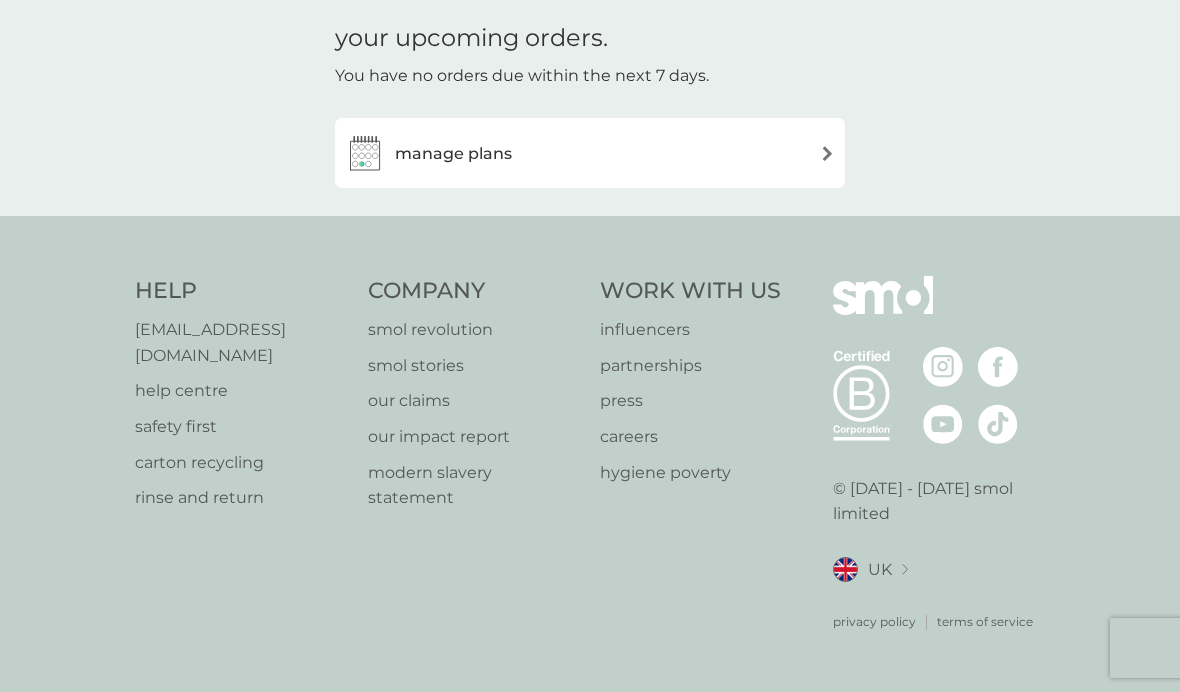 click at bounding box center (827, 153) 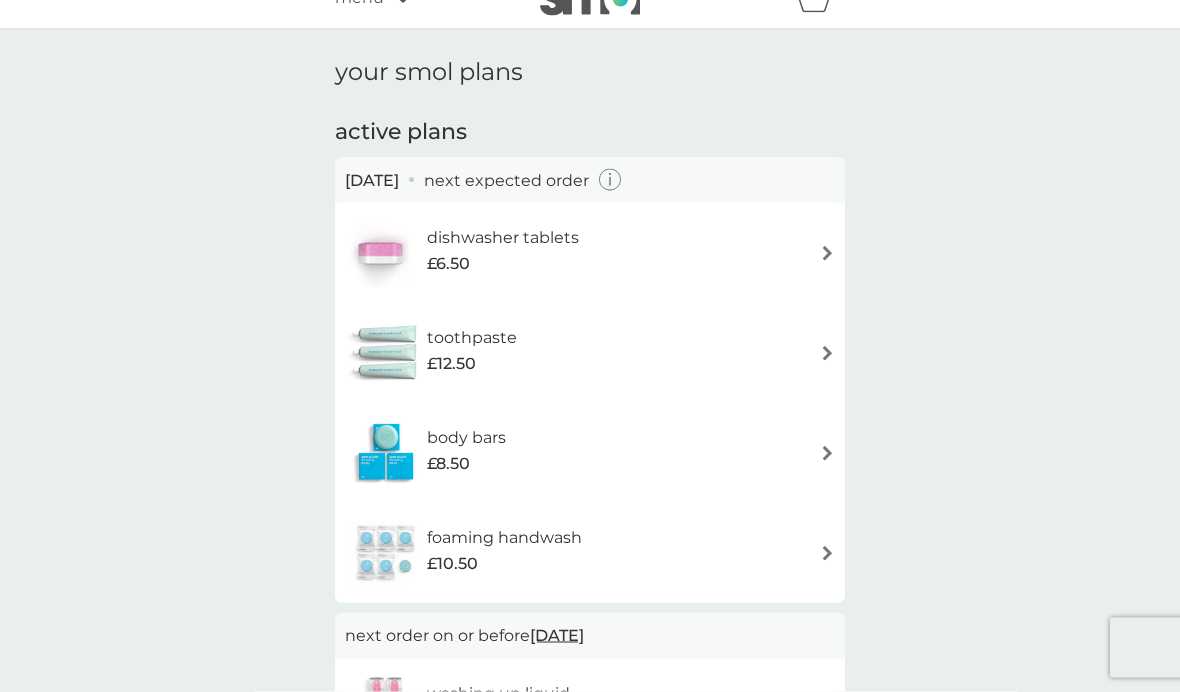 scroll, scrollTop: 0, scrollLeft: 0, axis: both 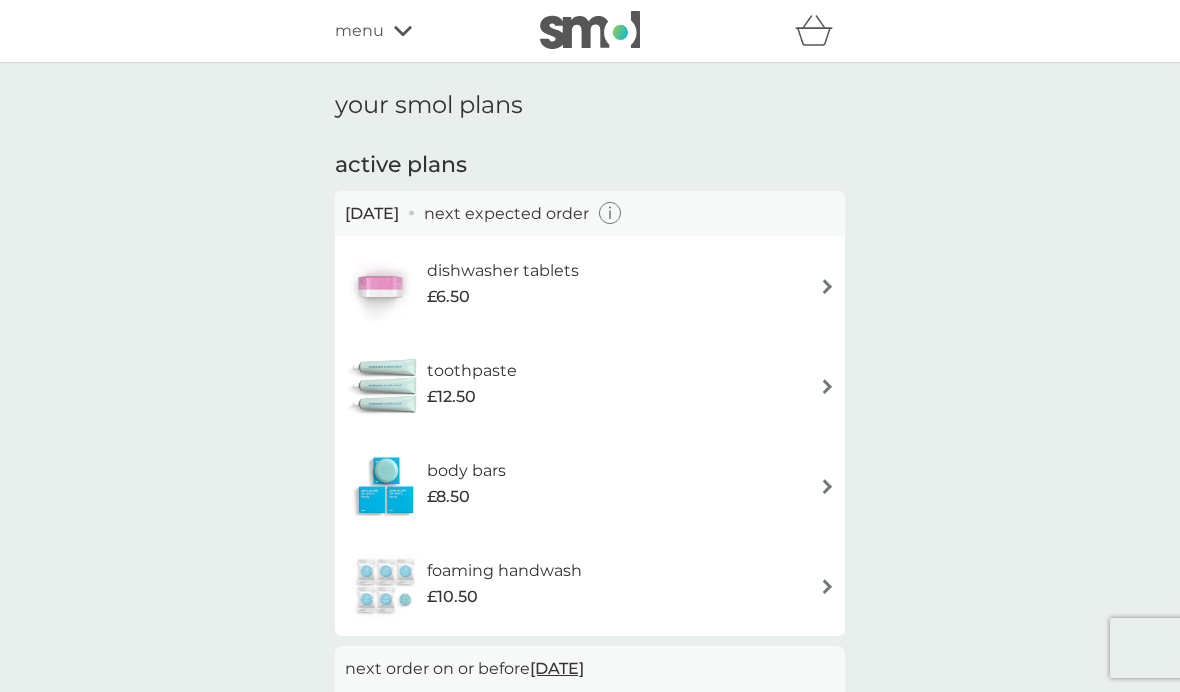 click 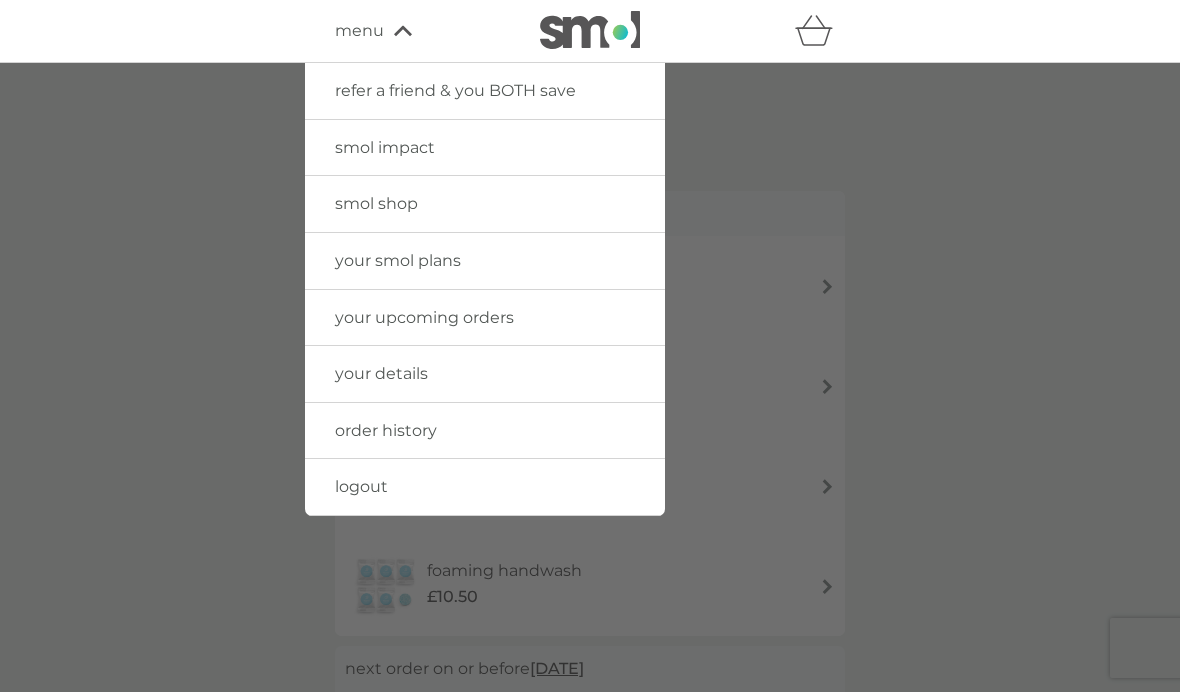 click on "smol shop" at bounding box center [376, 203] 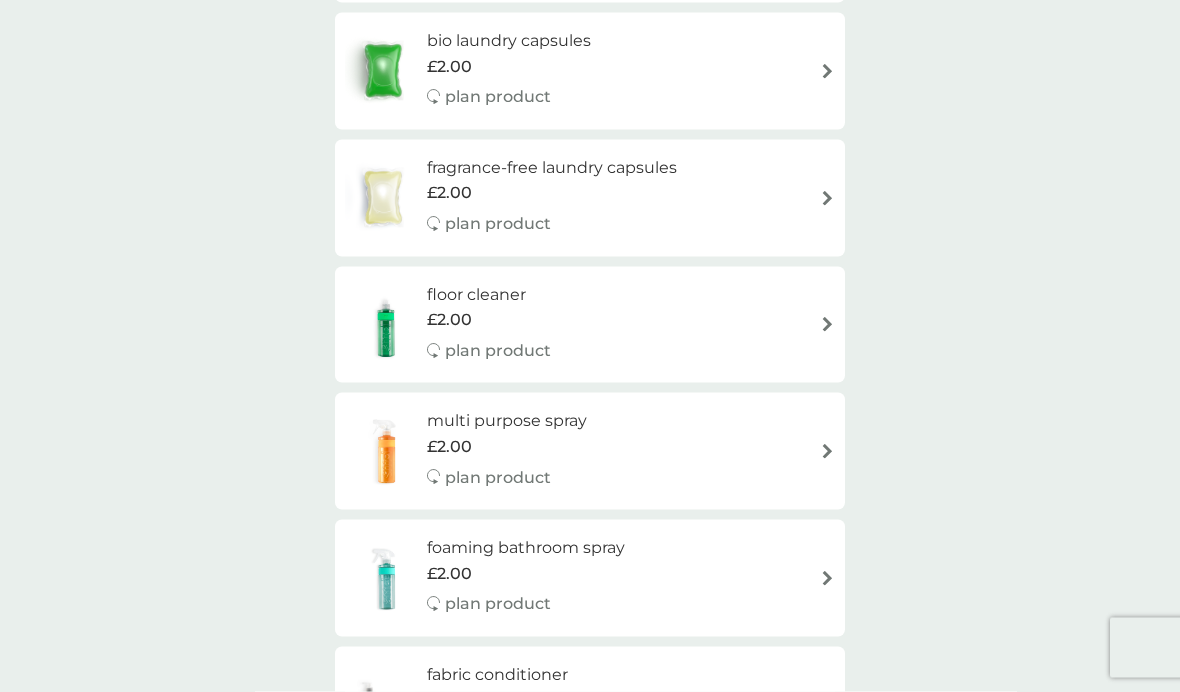 scroll, scrollTop: 318, scrollLeft: 0, axis: vertical 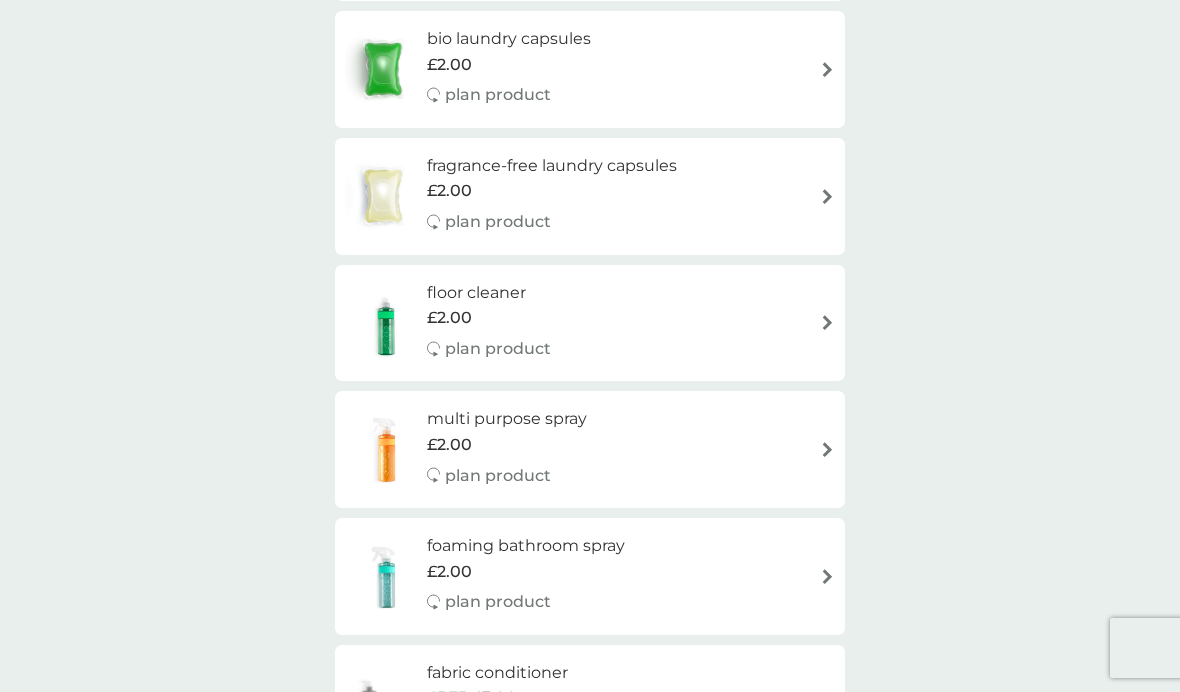 click at bounding box center [827, 449] 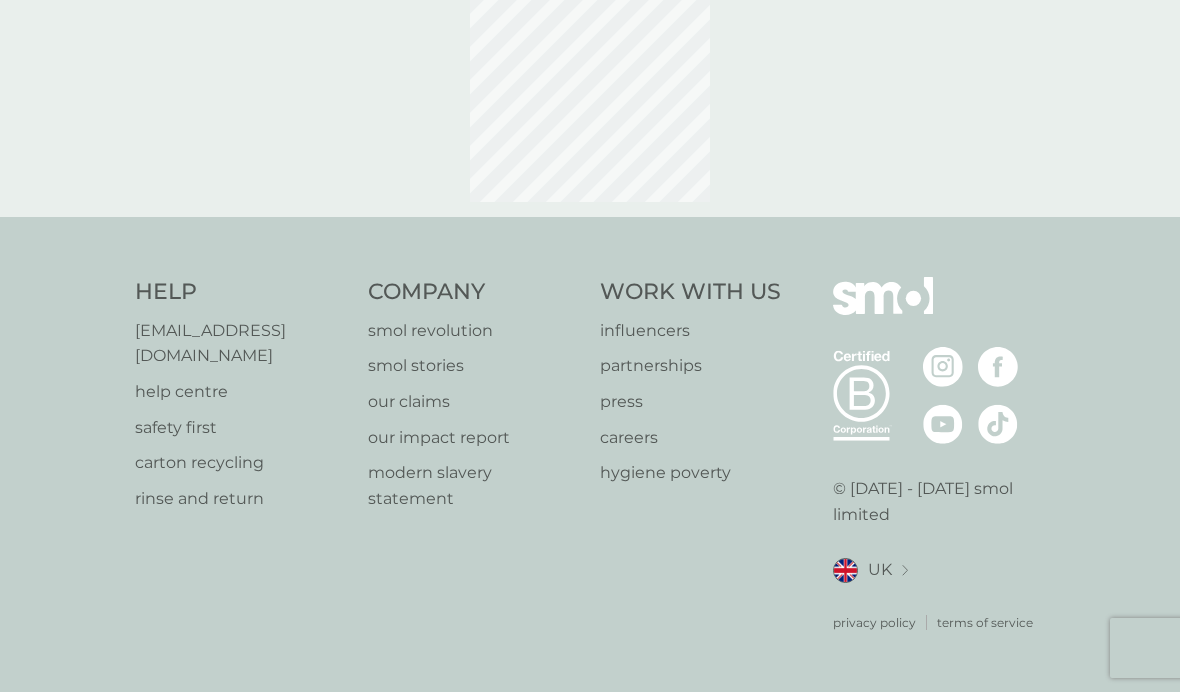 scroll, scrollTop: 89, scrollLeft: 0, axis: vertical 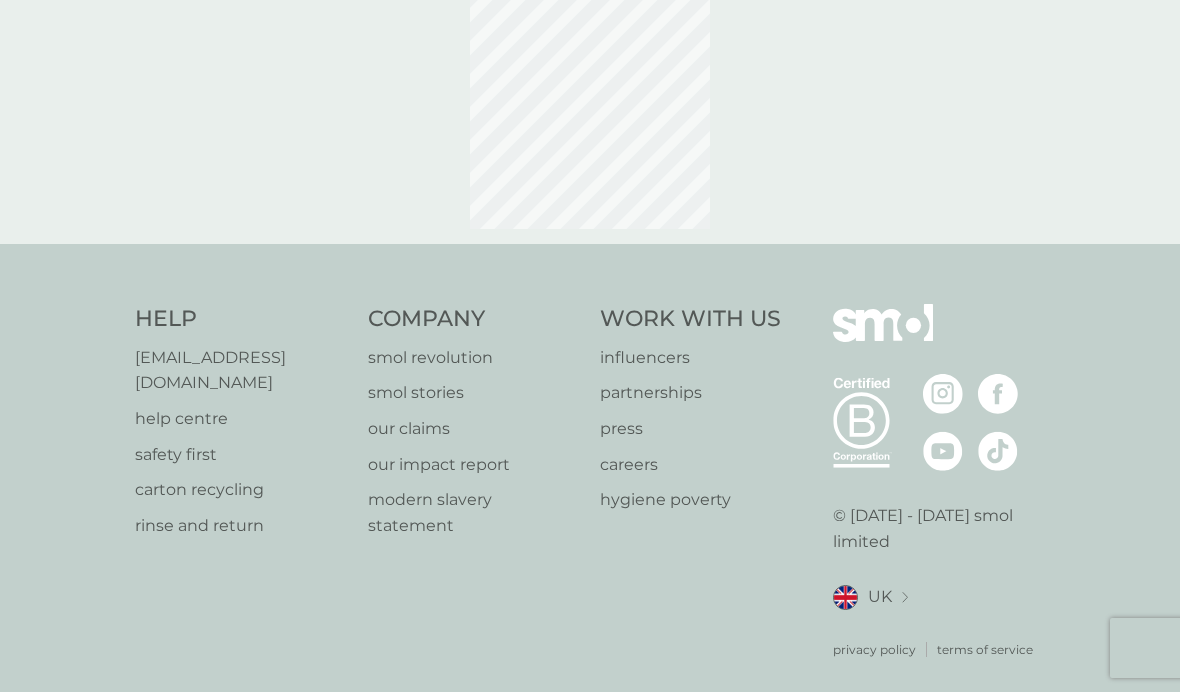 select on "112" 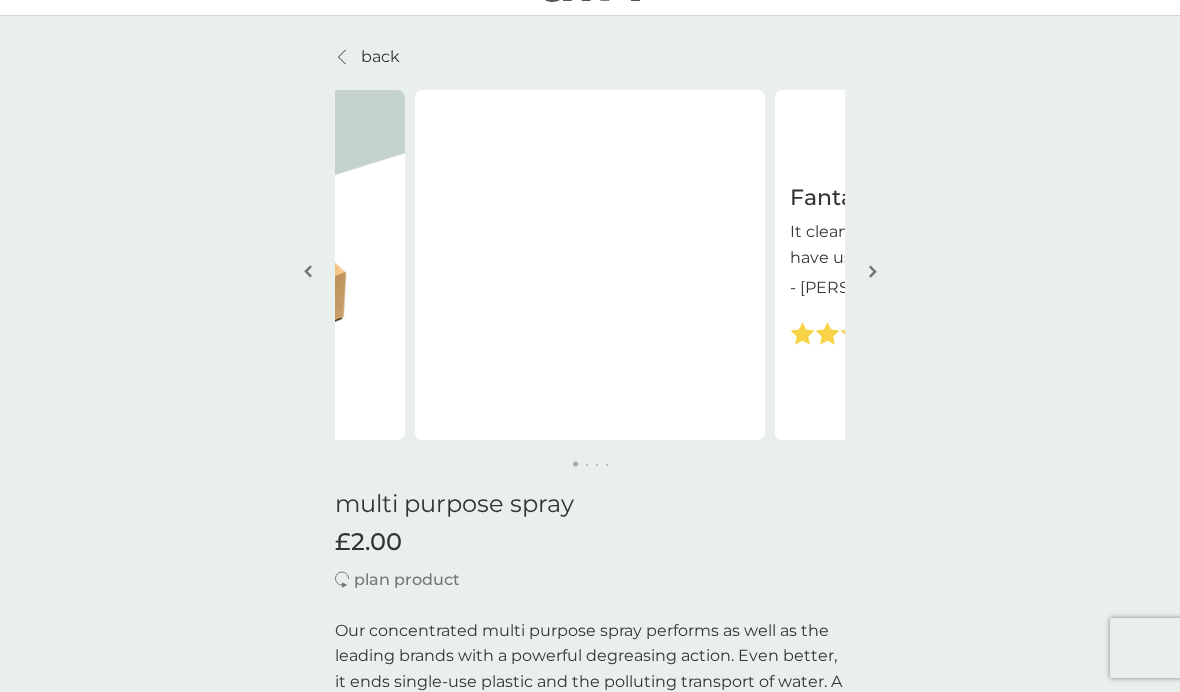 scroll, scrollTop: 35, scrollLeft: 0, axis: vertical 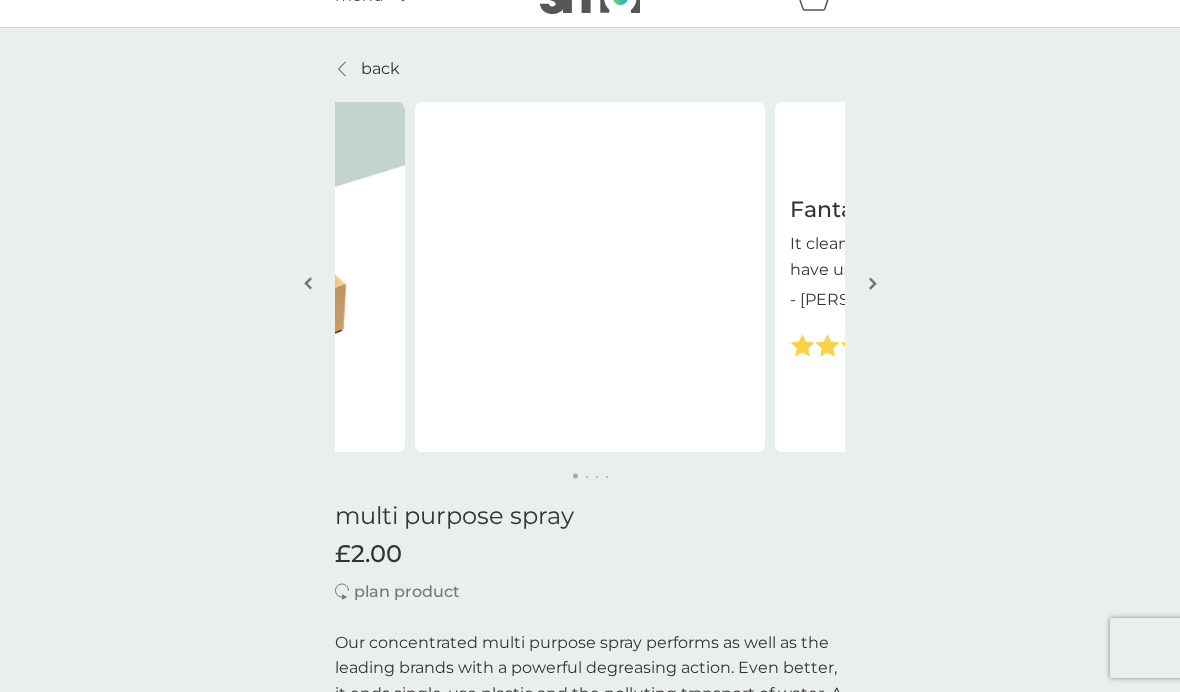 click at bounding box center (872, 285) 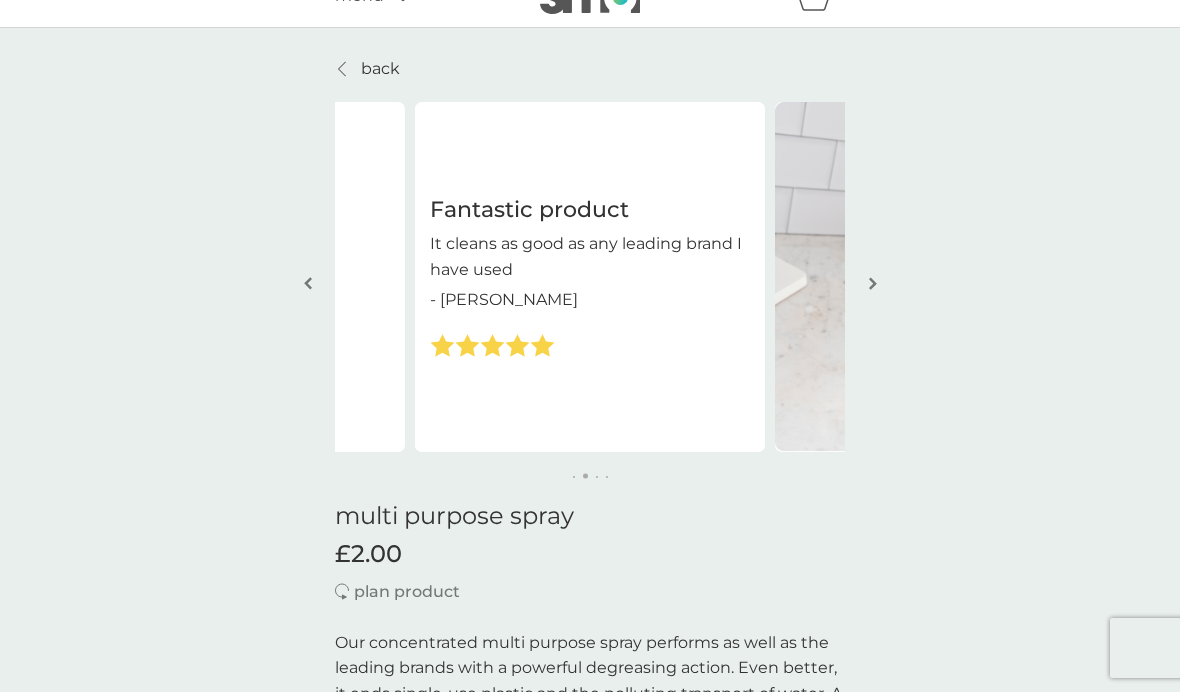 click at bounding box center (872, 285) 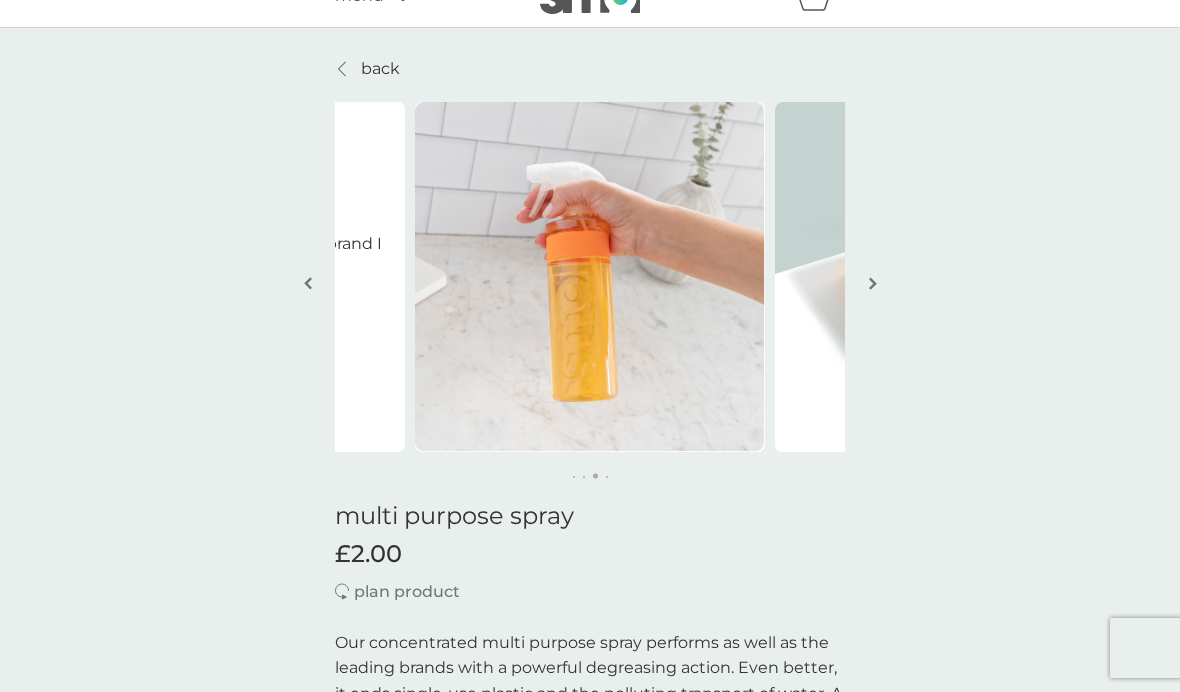 click at bounding box center (872, 285) 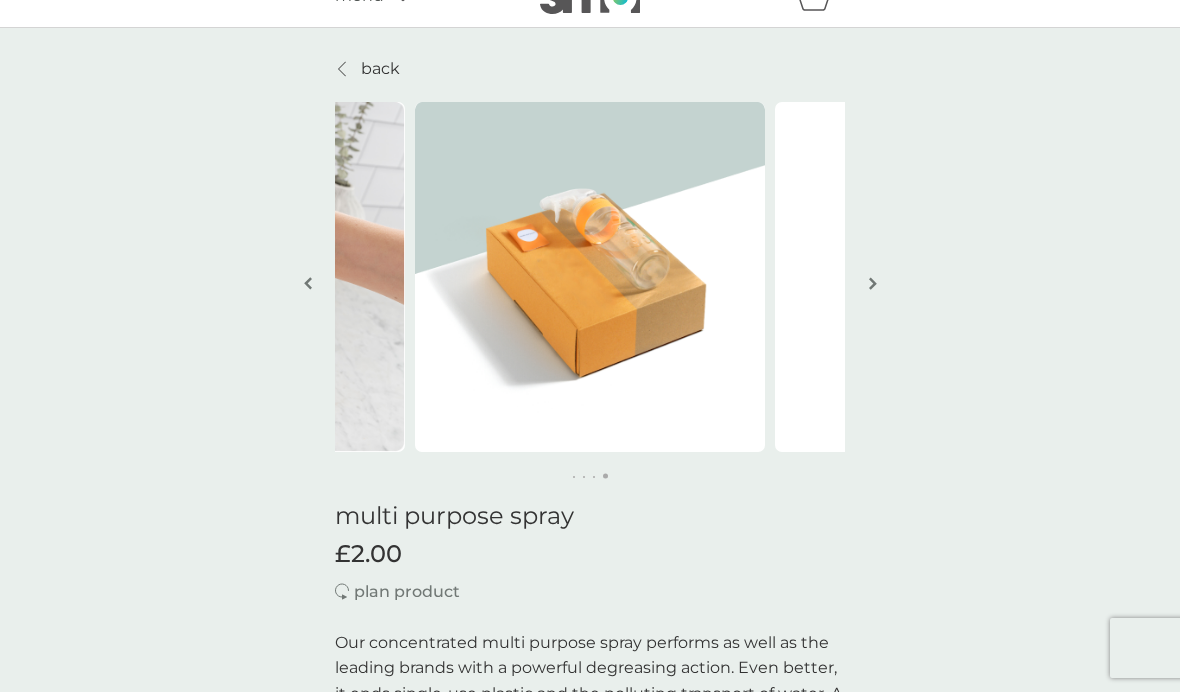 click at bounding box center (872, 285) 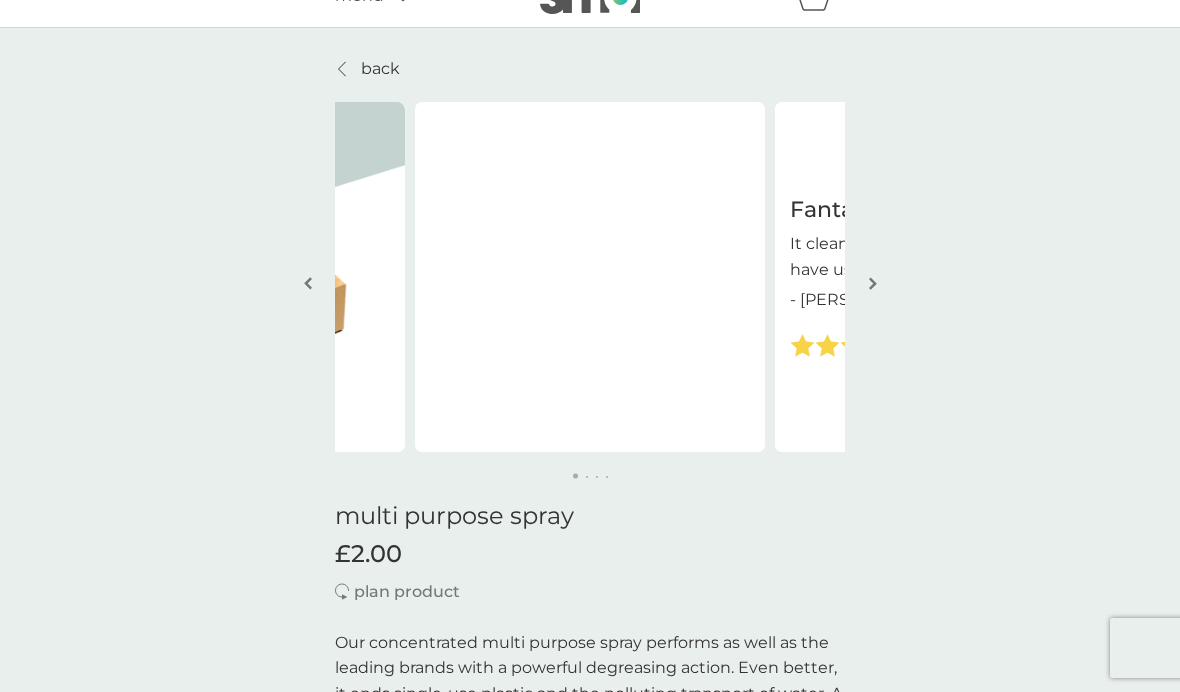 click on "back Fantastic product It cleans as good as any leading brand I have used - [PERSON_NAME]
Fantastic product It cleans as good as any leading brand I have used - [PERSON_NAME]
multi purpose spray £2.00 plan product Our concentrated multi purpose spray performs as well as the leading brands with a powerful degreasing action. Even better, it ends single-use plastic and the polluting transport of water. A bottle-for-life and tiny refill tablets give shiny surfaces at a fair price. Delivered direct whenever you need them. powerful new sweet orange degreasing action shiny surfaces to match the big brands bottle-for-life brings refill revolution tiny refill tablets cut carbon vegan & cruelty-free how it works starter packs contain 1 x bottle-for-life and 1 x tiny refill tablet your ongoing refill pack of 6 x tablets costs just £7.00 plan delivery frequency 1 week  2 weeks  3 weeks  4 weeks  5 weeks  6 weeks  7 weeks  8 weeks  9 weeks  10 weeks  11 weeks  12 weeks  13 weeks  14 weeks  15 weeks  16 weeks (our suggestion) 4.8 / 5" at bounding box center (590, 1414) 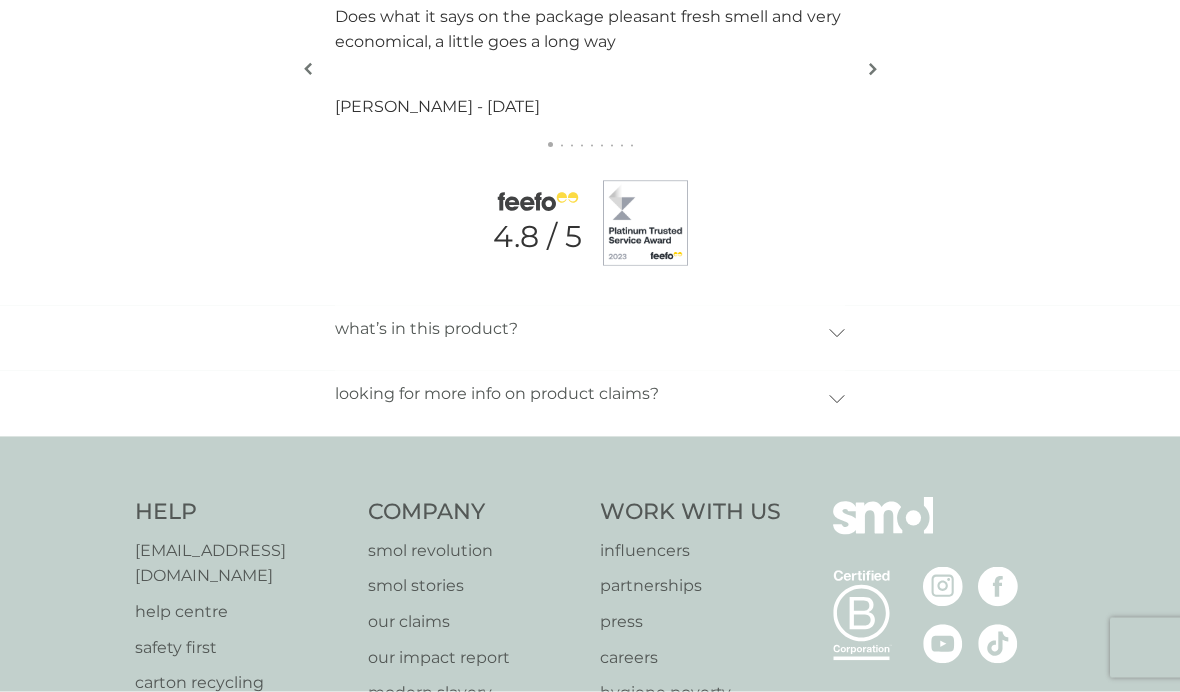 scroll, scrollTop: 2476, scrollLeft: 0, axis: vertical 